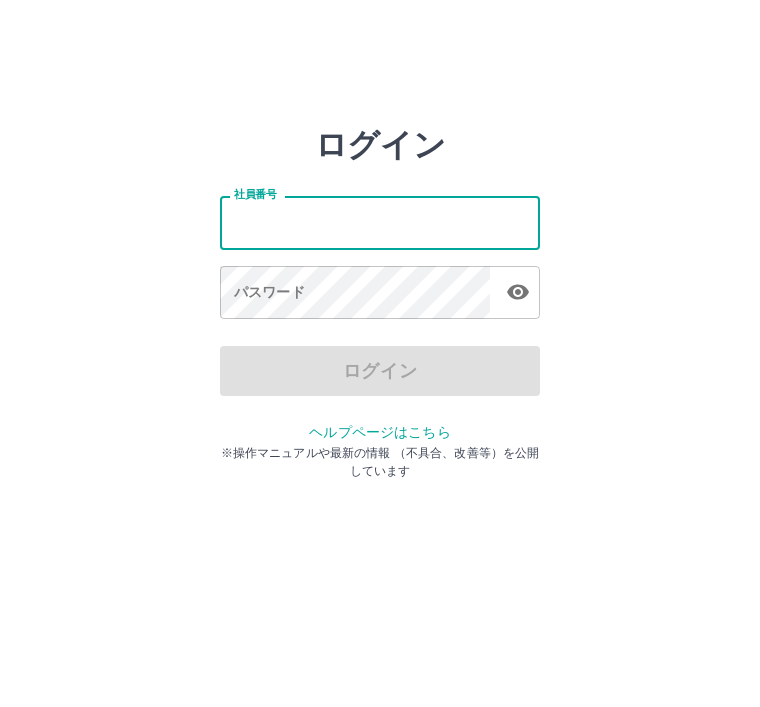 scroll, scrollTop: 0, scrollLeft: 0, axis: both 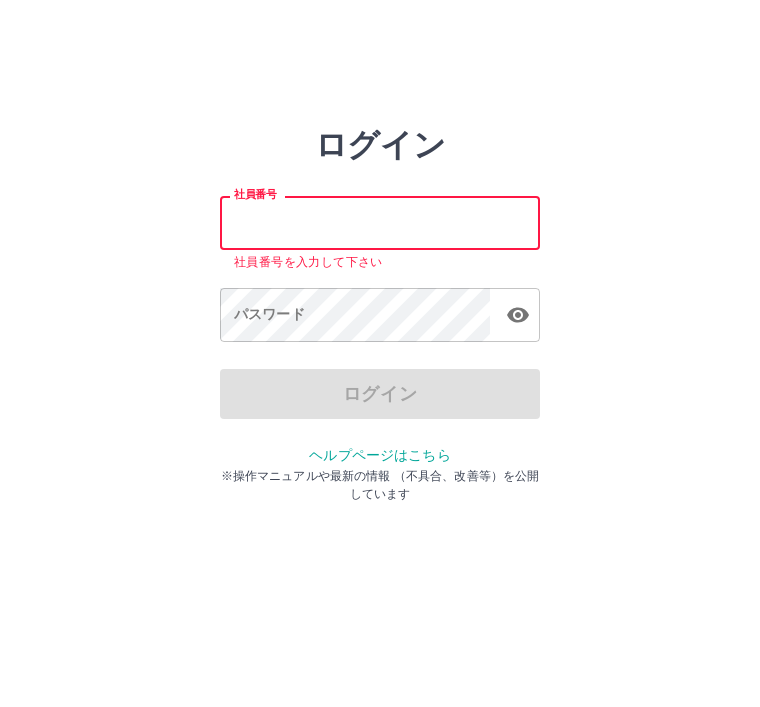 click on "社員番号" at bounding box center (380, 222) 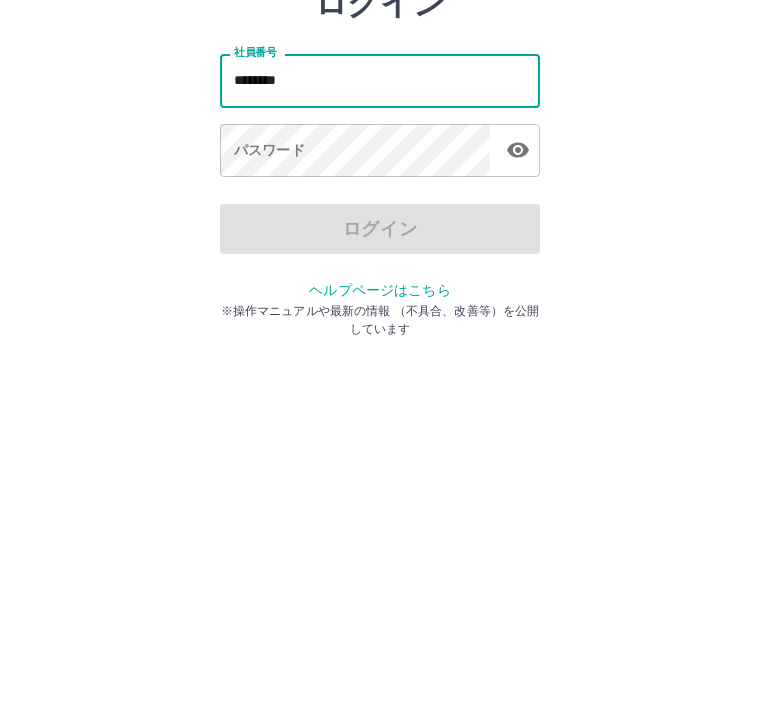 type on "*******" 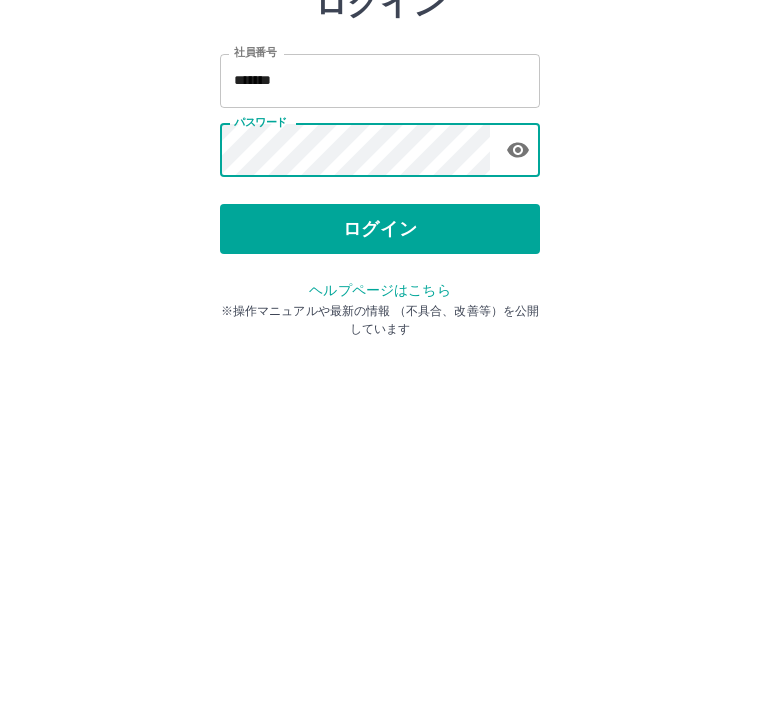 click on "ログイン" at bounding box center (380, 371) 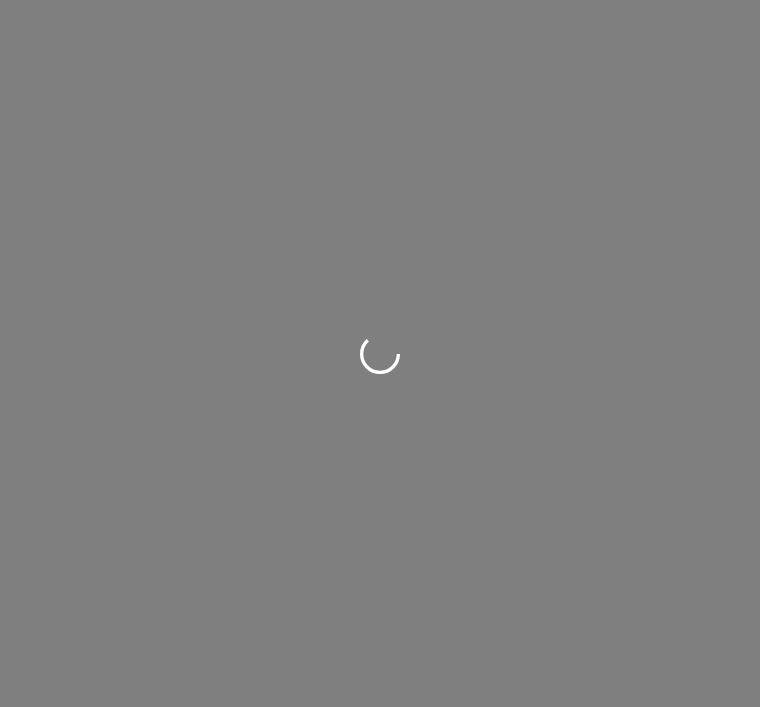 scroll, scrollTop: 0, scrollLeft: 0, axis: both 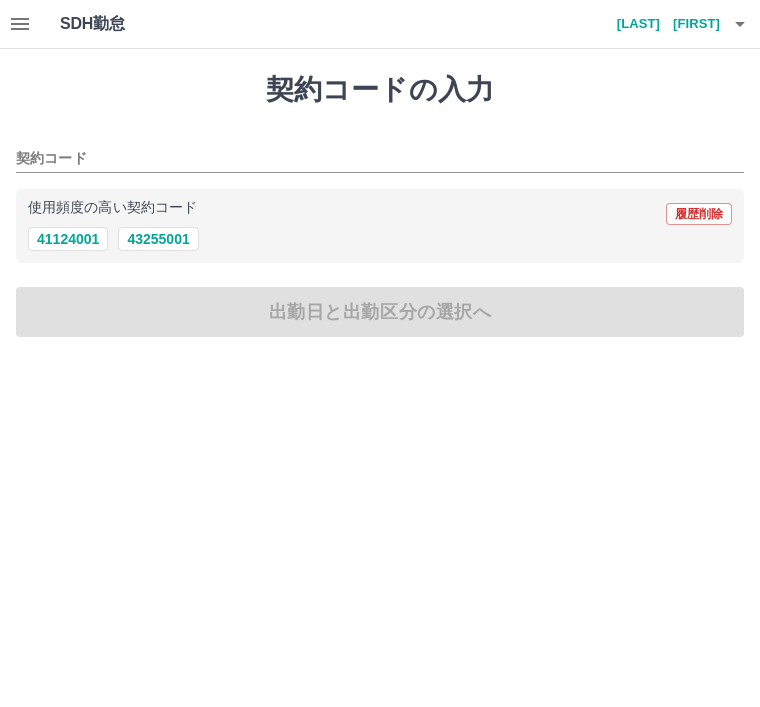 click on "43255001" at bounding box center (158, 239) 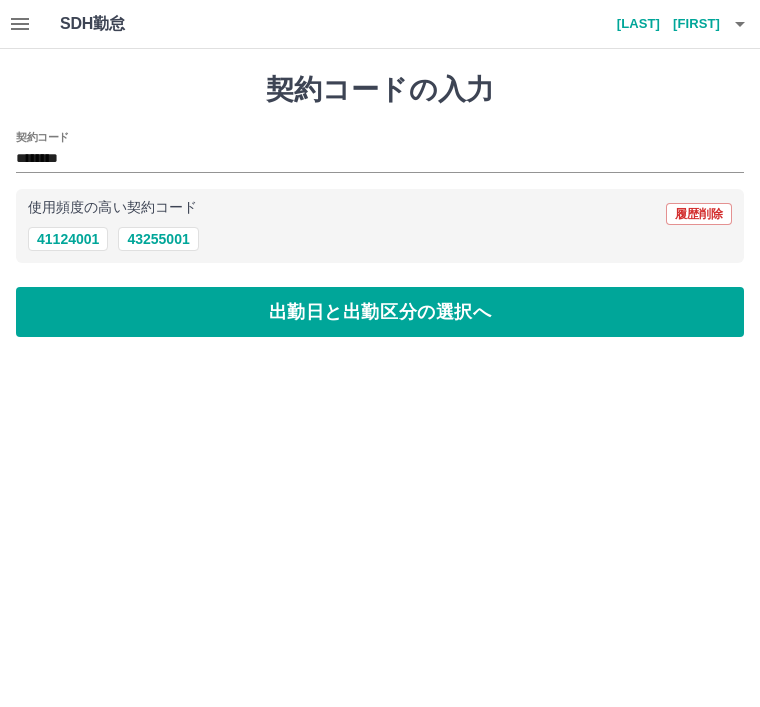 click on "出勤日と出勤区分の選択へ" at bounding box center [380, 312] 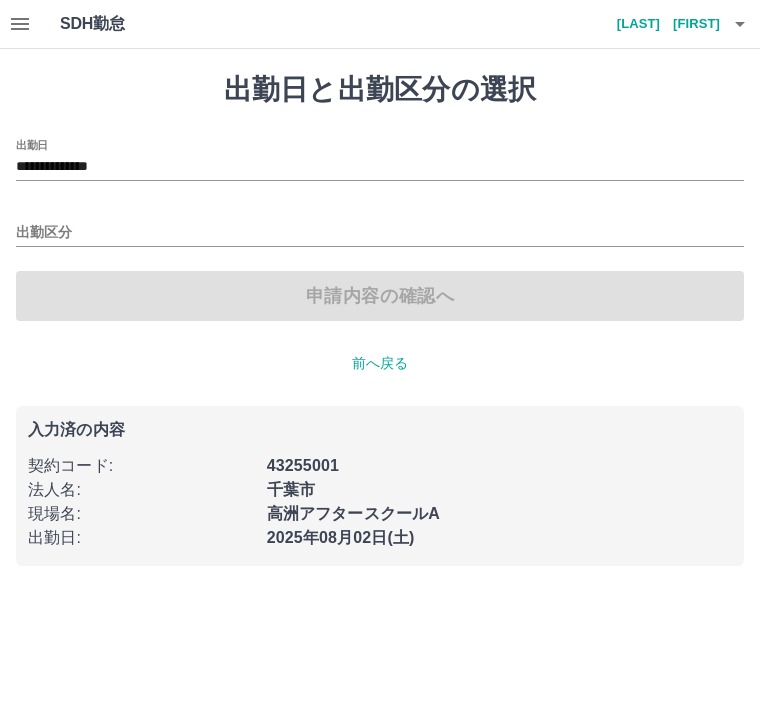 click on "高洲アフタースクールA" at bounding box center (353, 513) 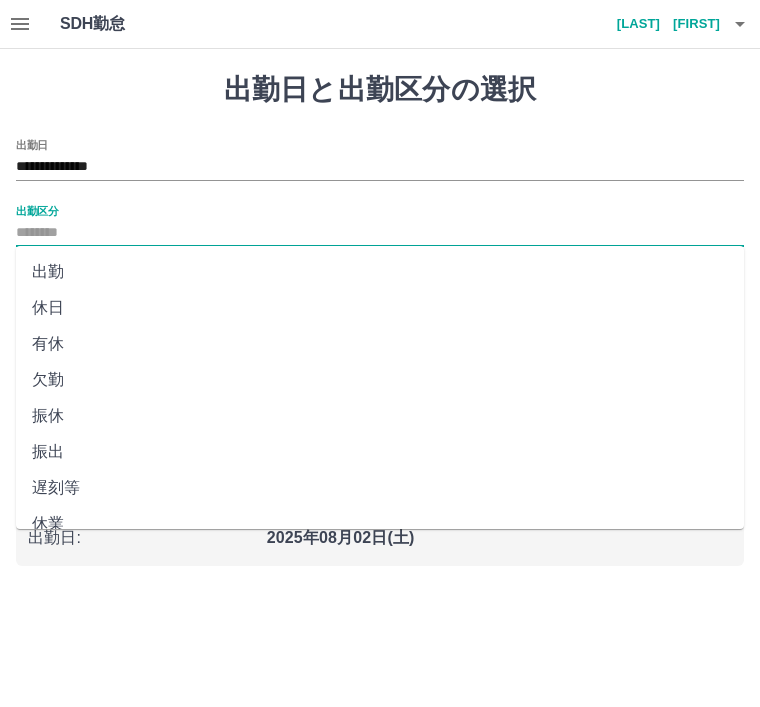 click on "出勤" at bounding box center (380, 272) 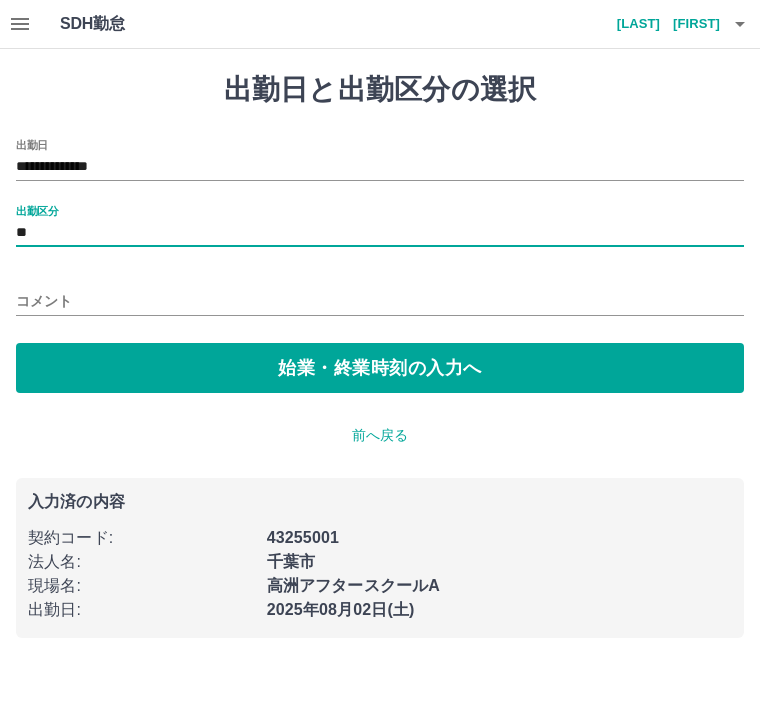 click on "始業・終業時刻の入力へ" at bounding box center (380, 368) 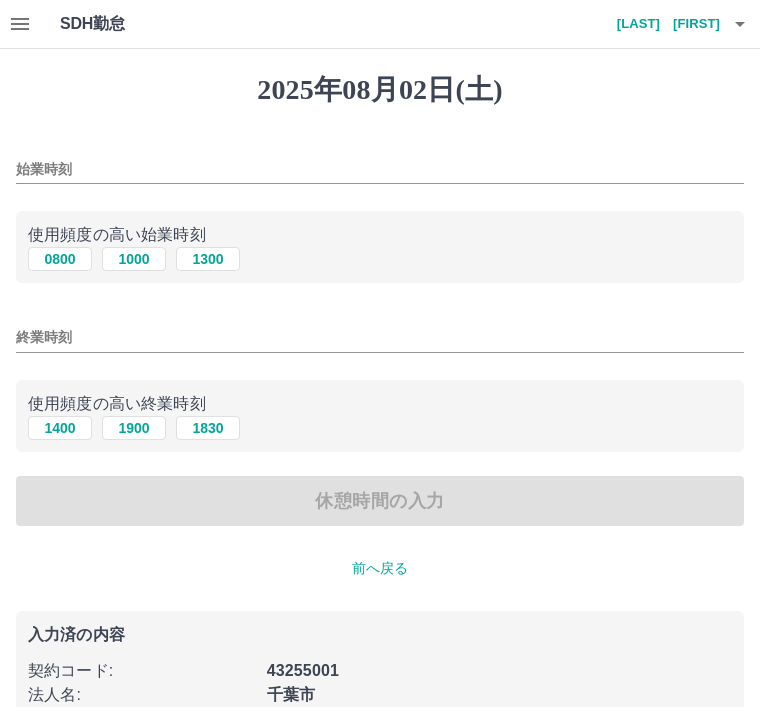 click on "0800" at bounding box center [60, 259] 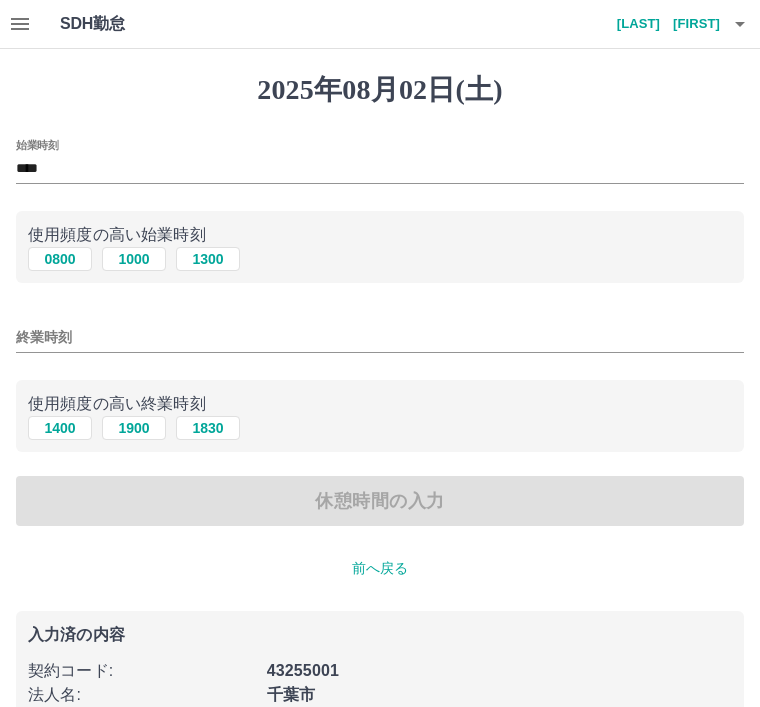 click on "1900" at bounding box center [134, 428] 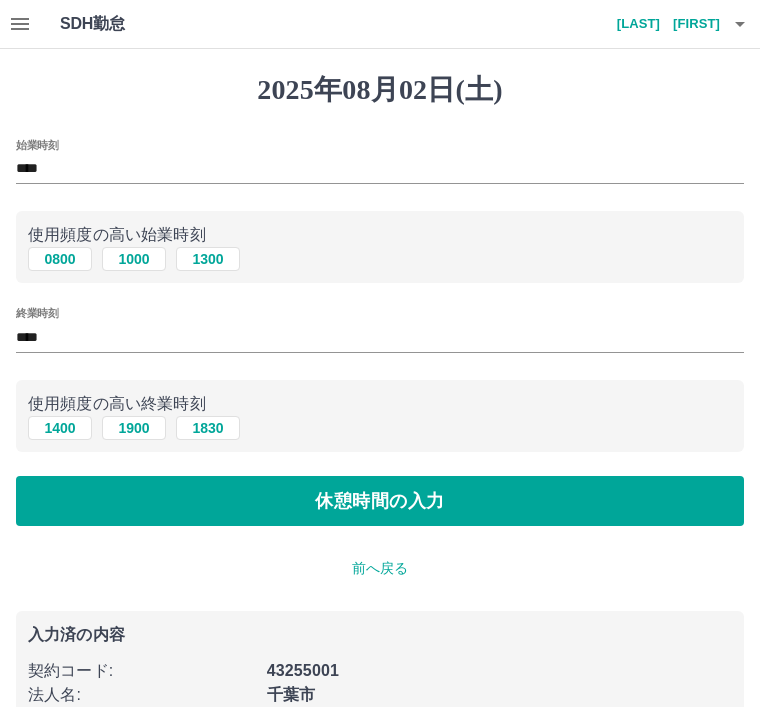 click on "休憩時間の入力" at bounding box center (380, 501) 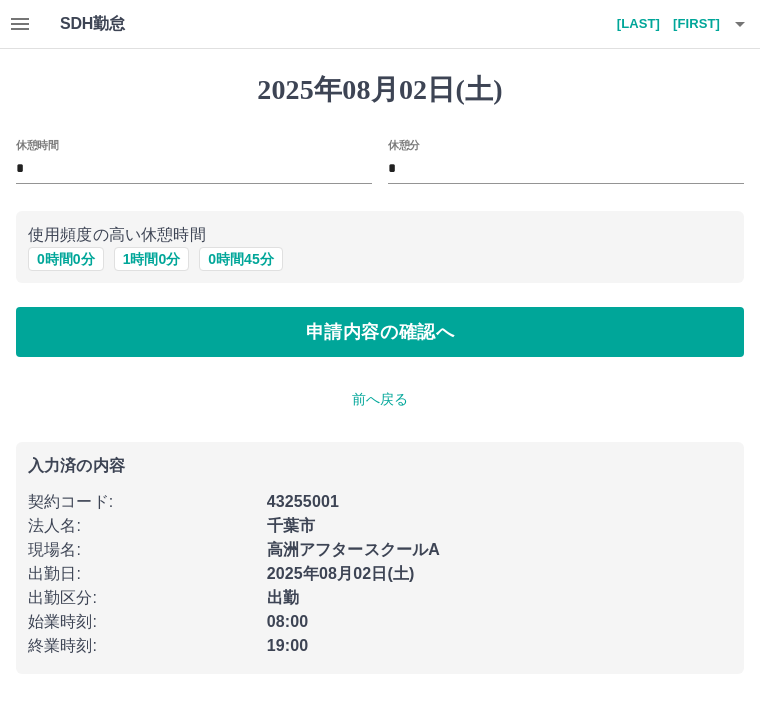 click on "1 時間 0 分" at bounding box center (152, 259) 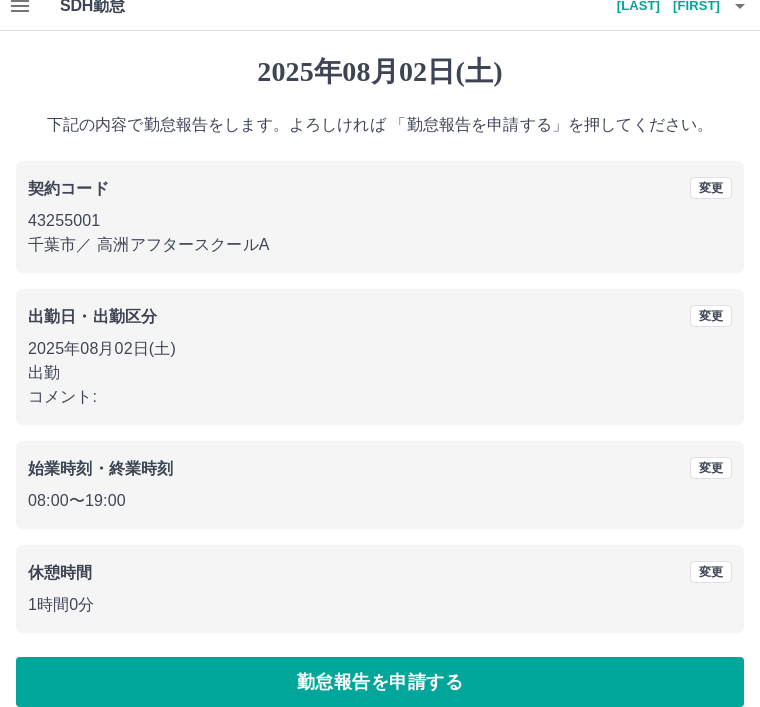 scroll, scrollTop: 41, scrollLeft: 0, axis: vertical 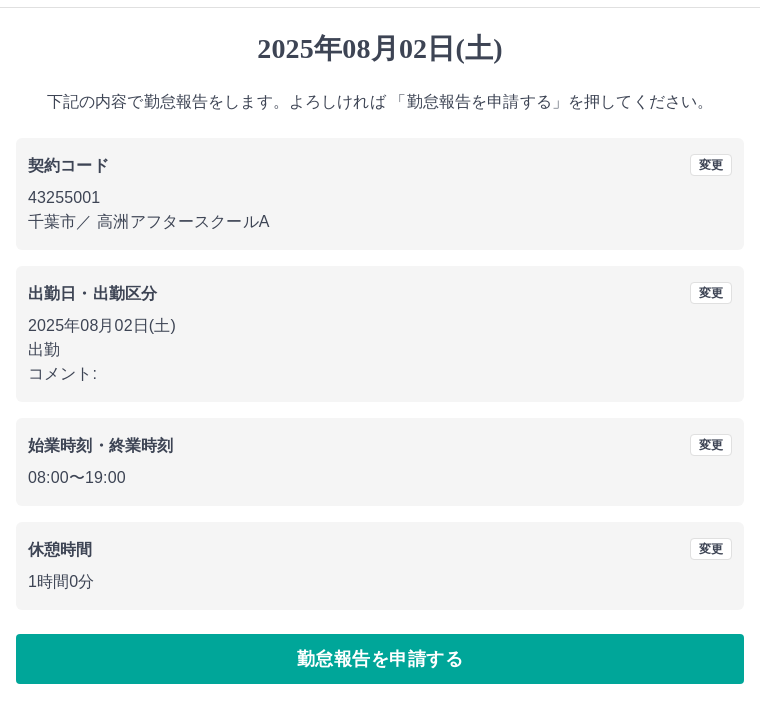 click on "勤怠報告を申請する" at bounding box center [380, 659] 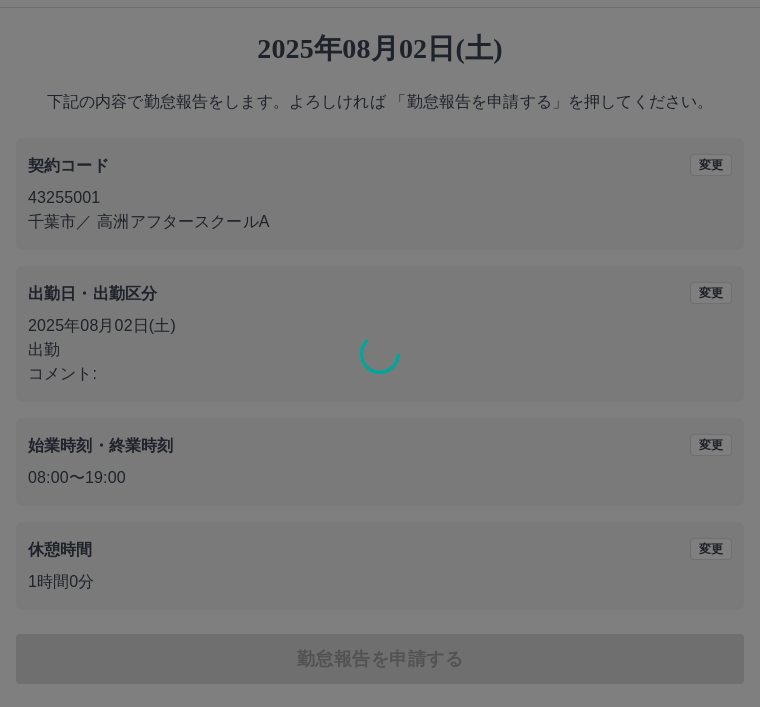 scroll, scrollTop: 0, scrollLeft: 0, axis: both 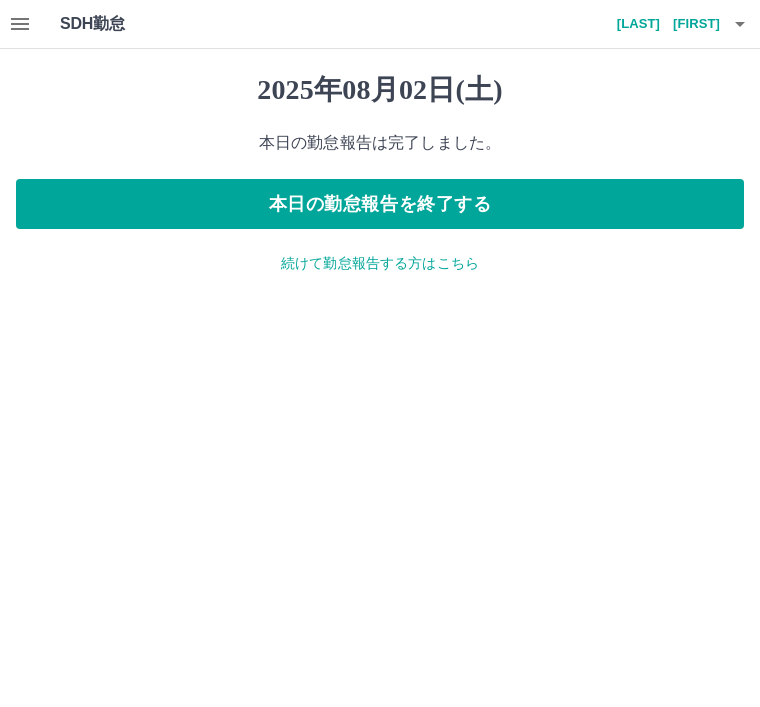 click on "本日の勤怠報告を終了する" at bounding box center (380, 204) 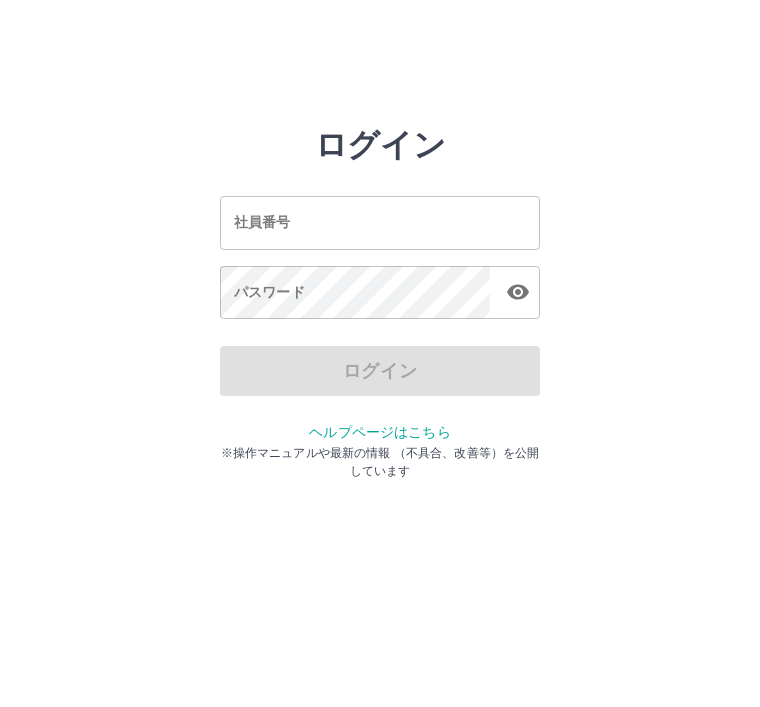 scroll, scrollTop: 0, scrollLeft: 0, axis: both 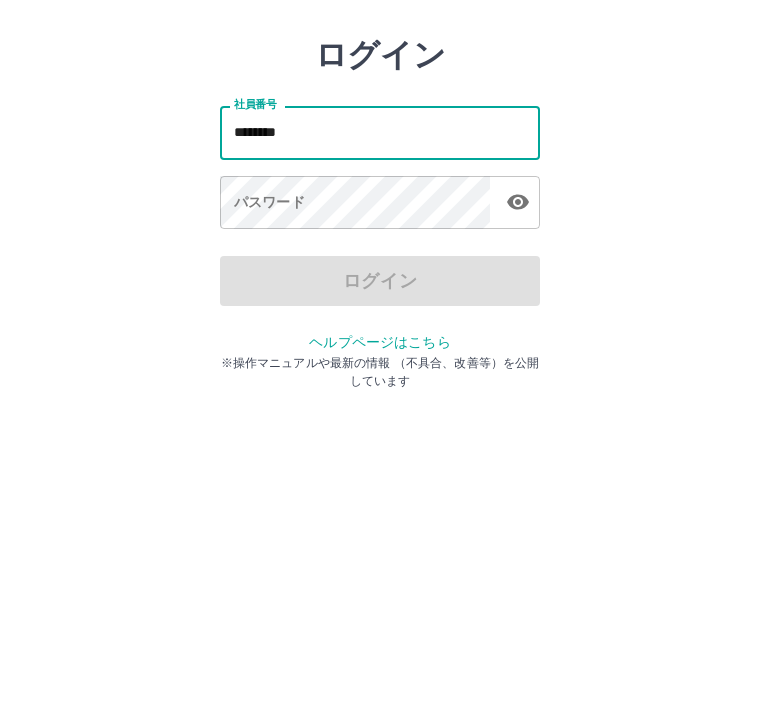 type on "*******" 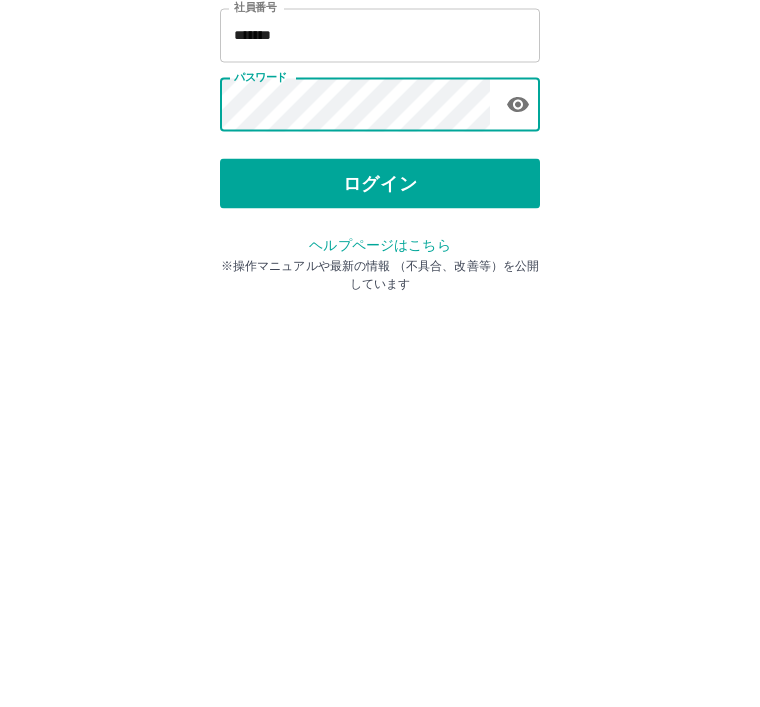 click on "ログイン" at bounding box center (380, 371) 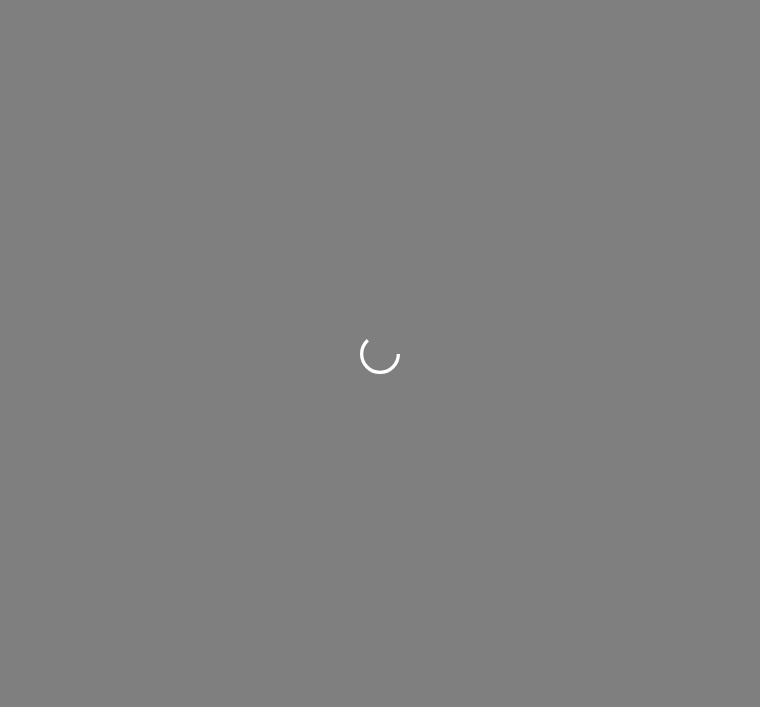 scroll, scrollTop: 0, scrollLeft: 0, axis: both 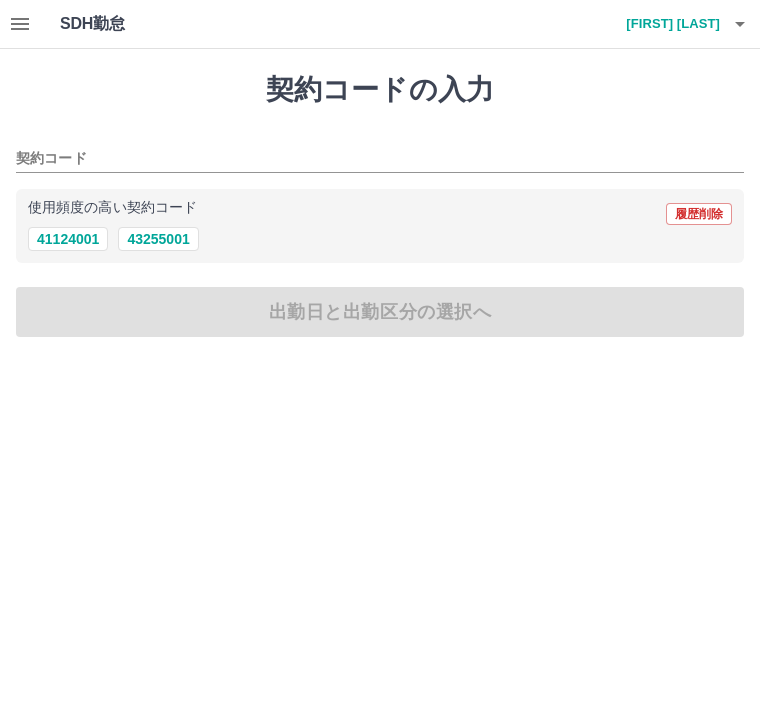 click on "43255001" at bounding box center [158, 239] 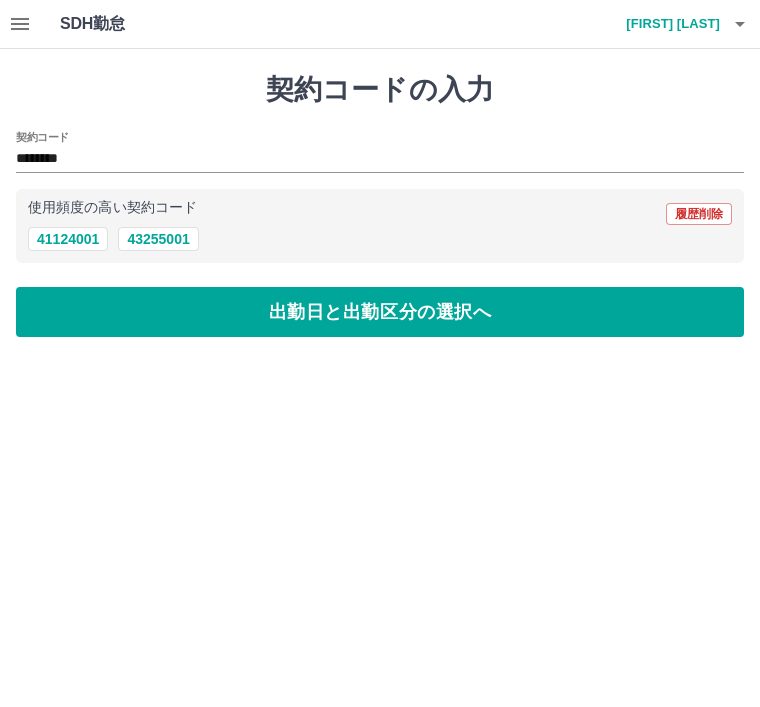 click on "出勤日と出勤区分の選択へ" at bounding box center (380, 312) 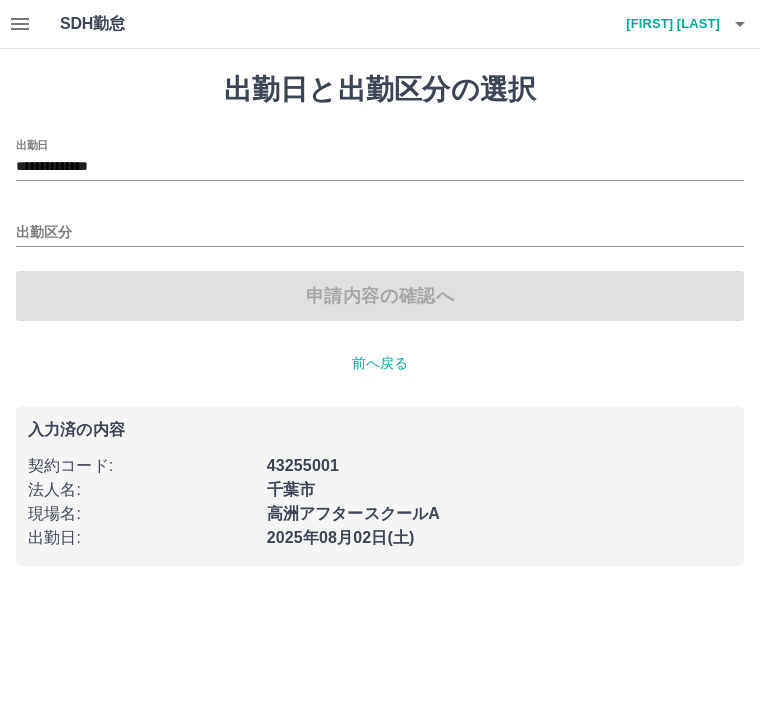 click on "出勤区分" at bounding box center [380, 233] 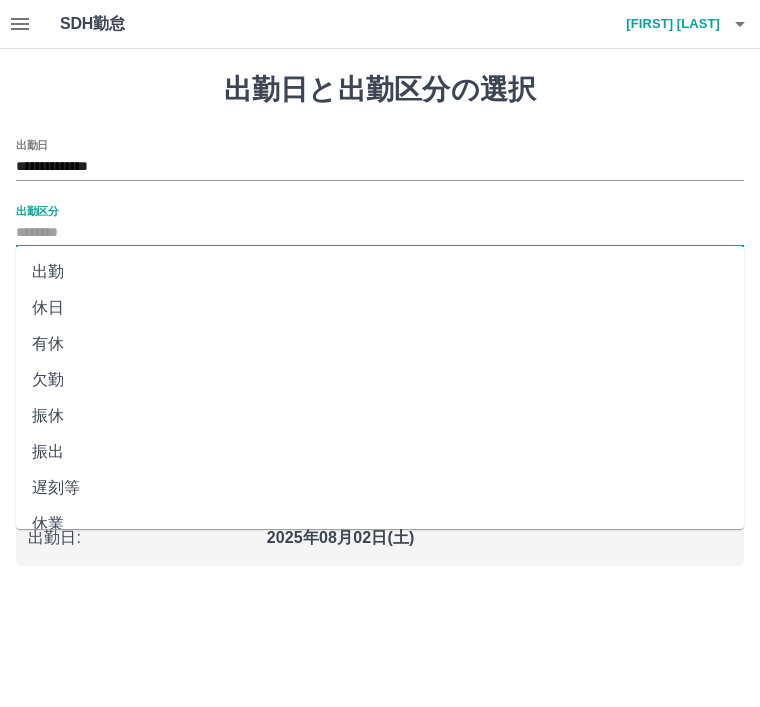 click on "出勤" at bounding box center [380, 272] 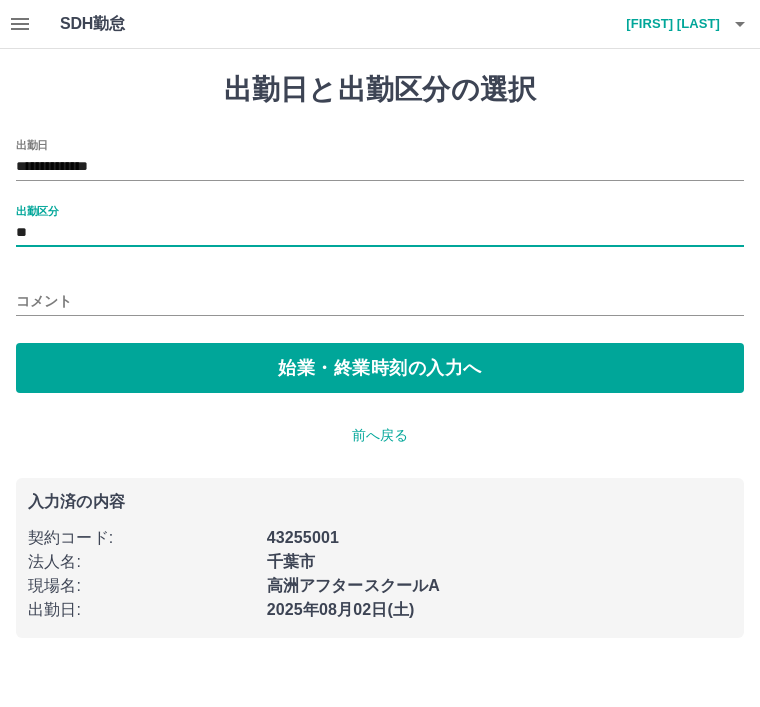 type on "**" 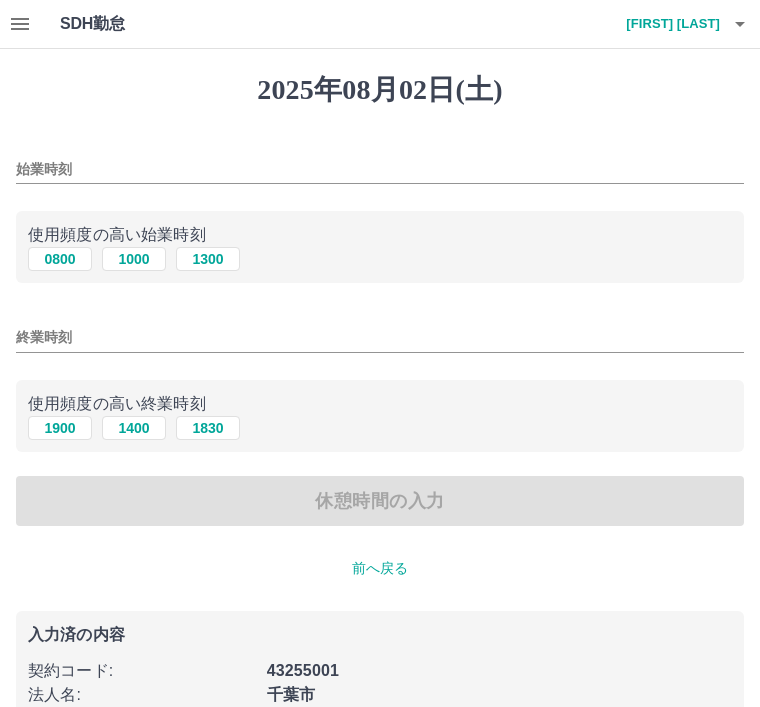 click on "0800" at bounding box center [60, 259] 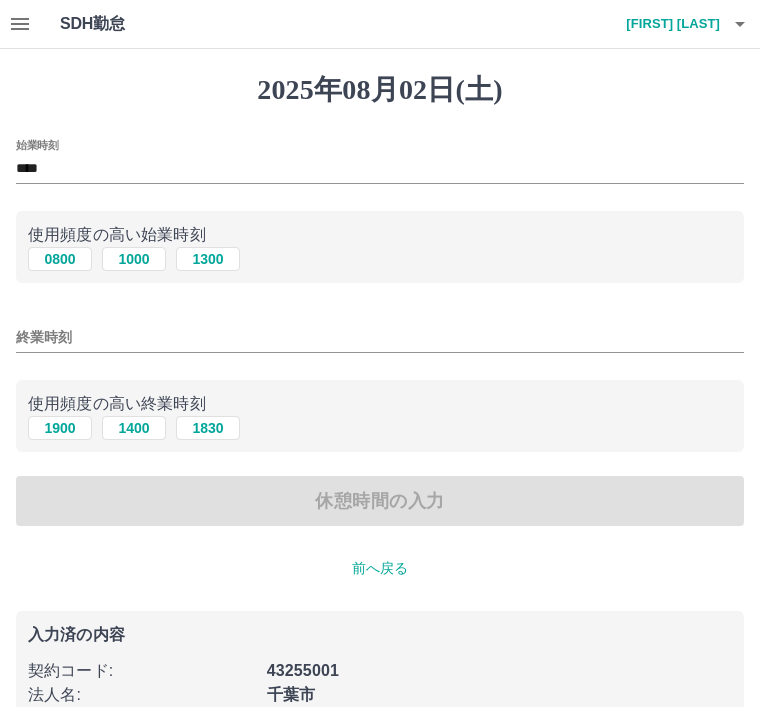 click on "1900" at bounding box center [60, 428] 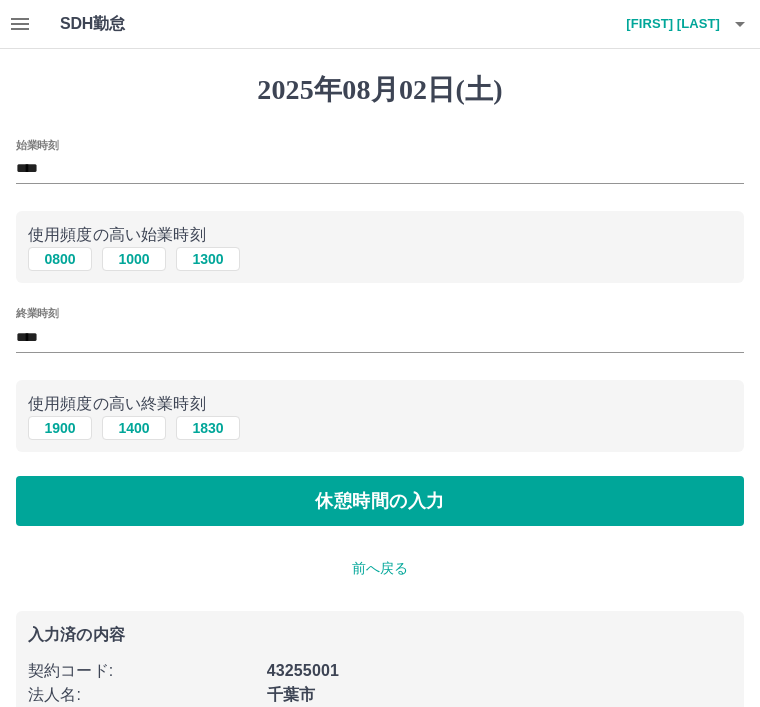 click on "休憩時間の入力" at bounding box center [380, 501] 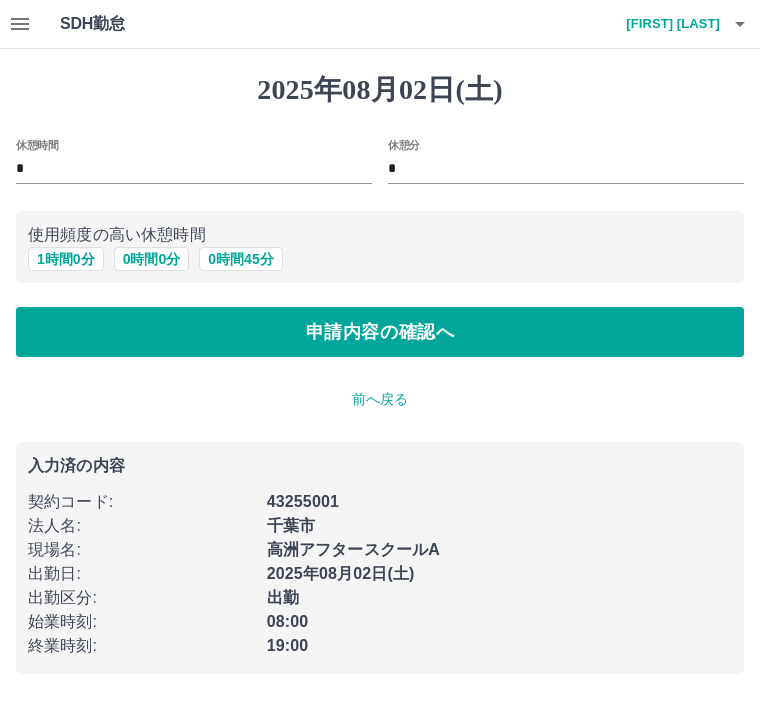 click on "1 時間 0 分" at bounding box center (66, 259) 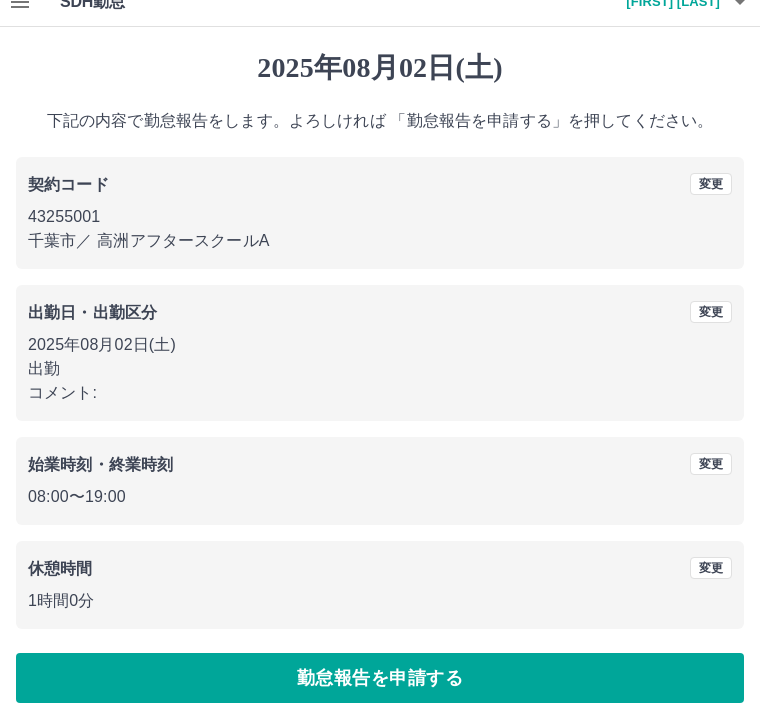 scroll, scrollTop: 41, scrollLeft: 0, axis: vertical 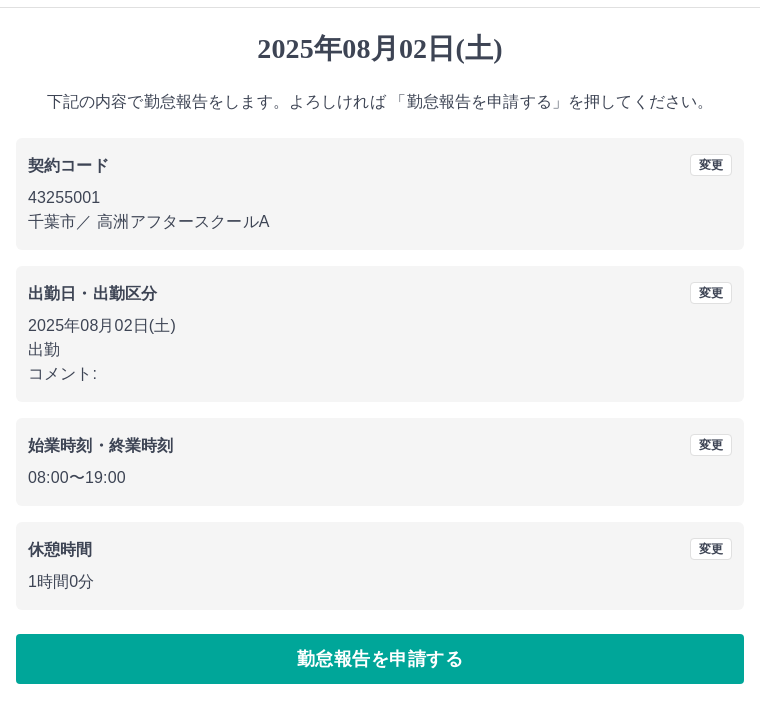click on "勤怠報告を申請する" at bounding box center (380, 659) 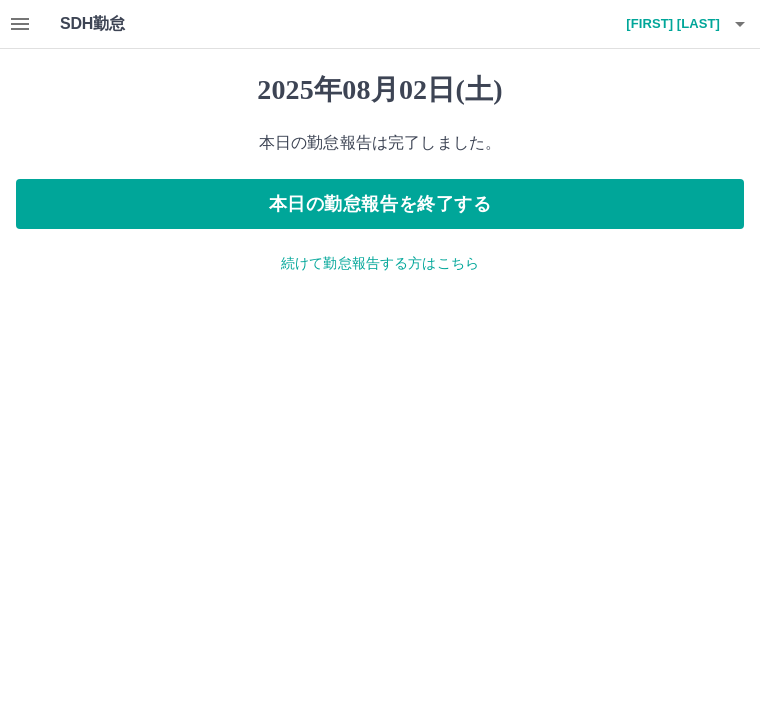 click on "本日の勤怠報告を終了する" at bounding box center [380, 204] 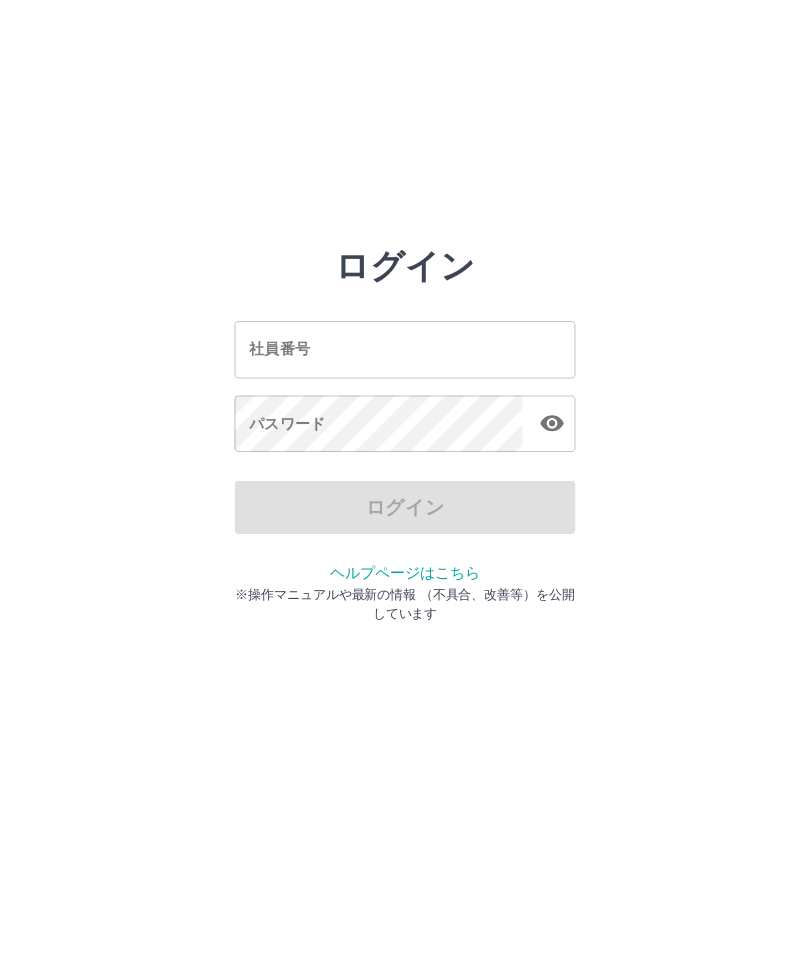 scroll, scrollTop: 0, scrollLeft: 0, axis: both 